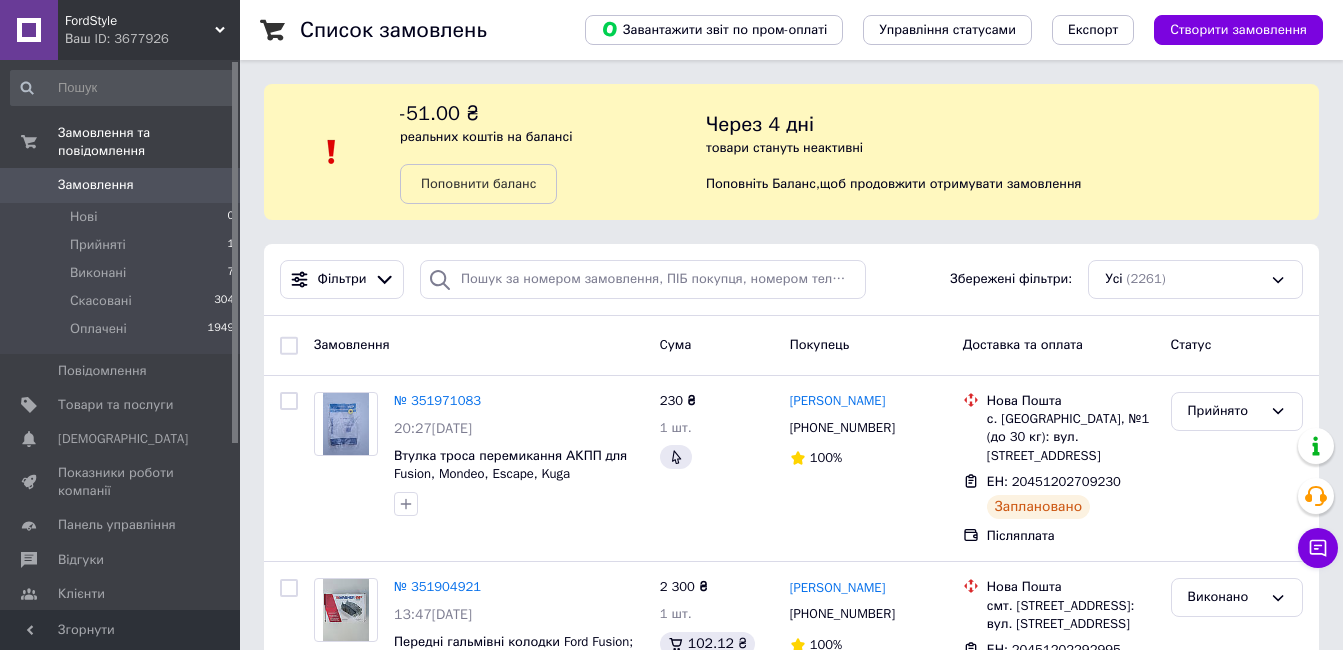 scroll, scrollTop: 0, scrollLeft: 0, axis: both 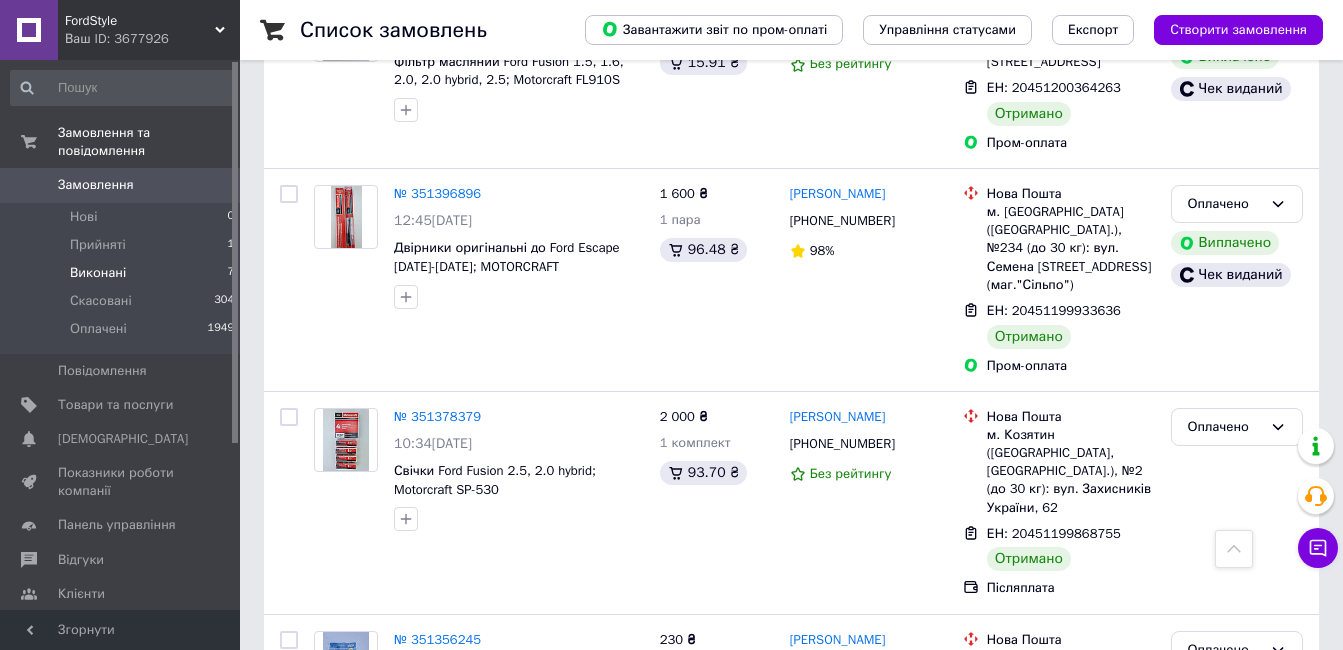 click on "Виконані" at bounding box center (98, 273) 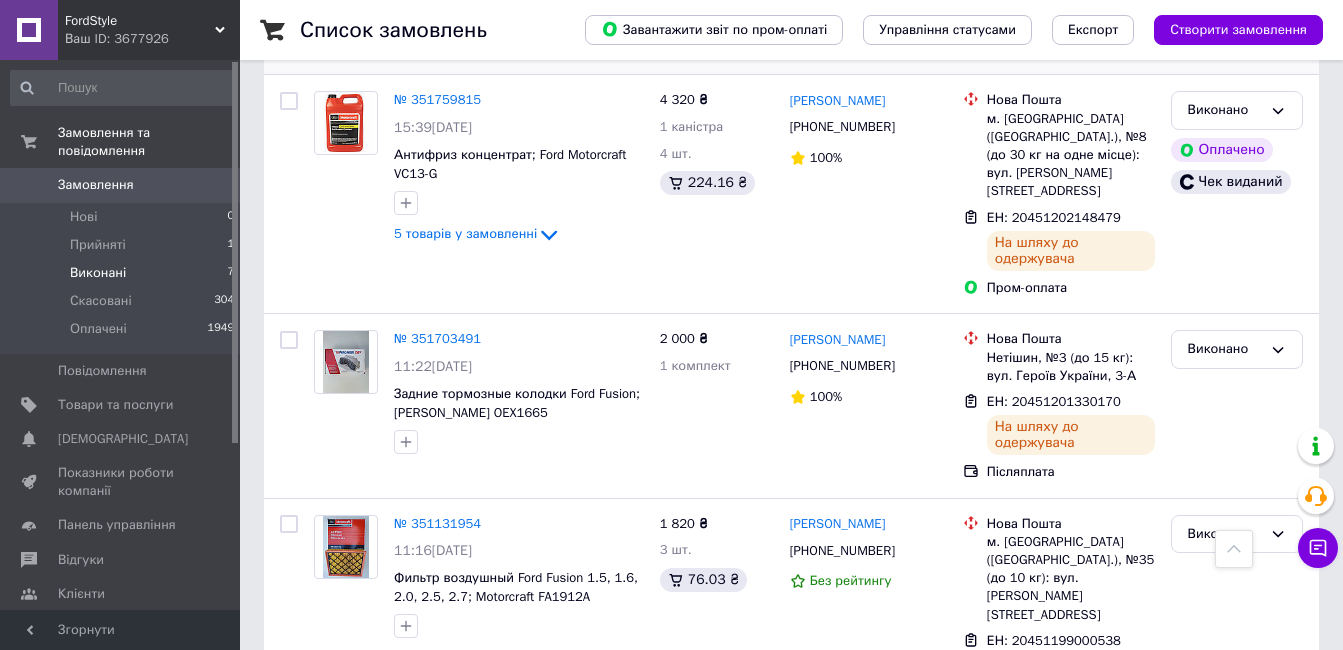 scroll, scrollTop: 1263, scrollLeft: 0, axis: vertical 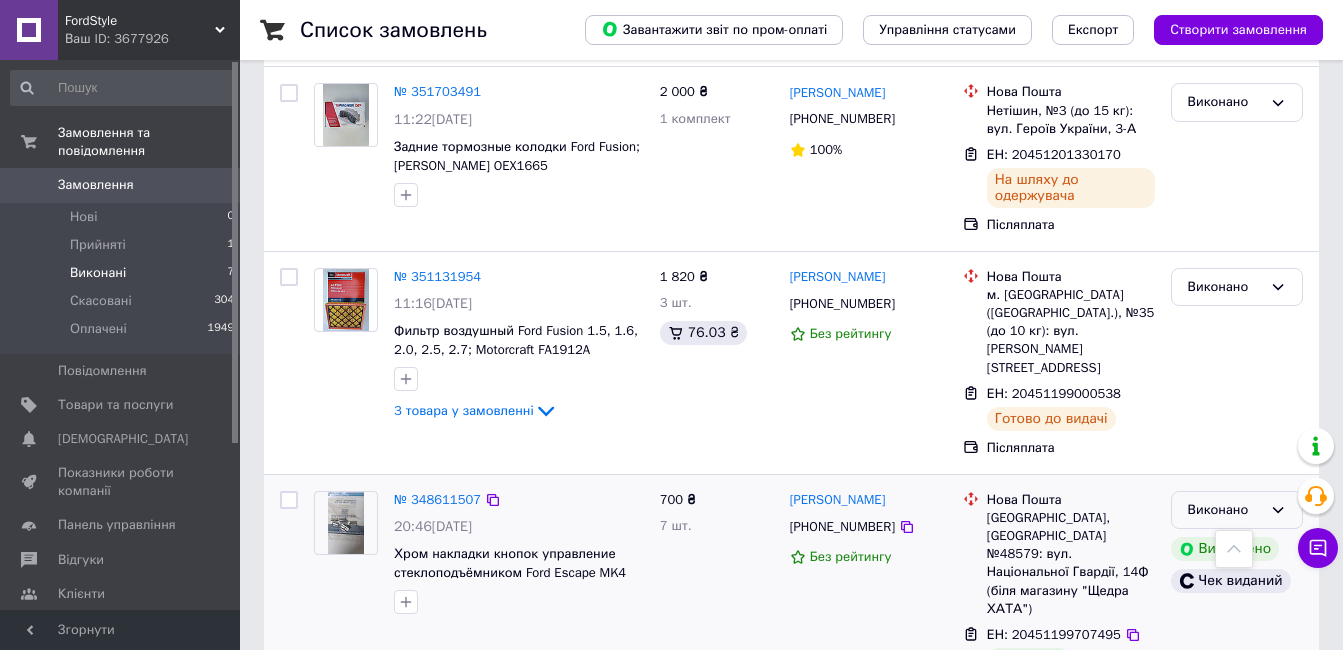 click on "Виконано" at bounding box center (1237, 510) 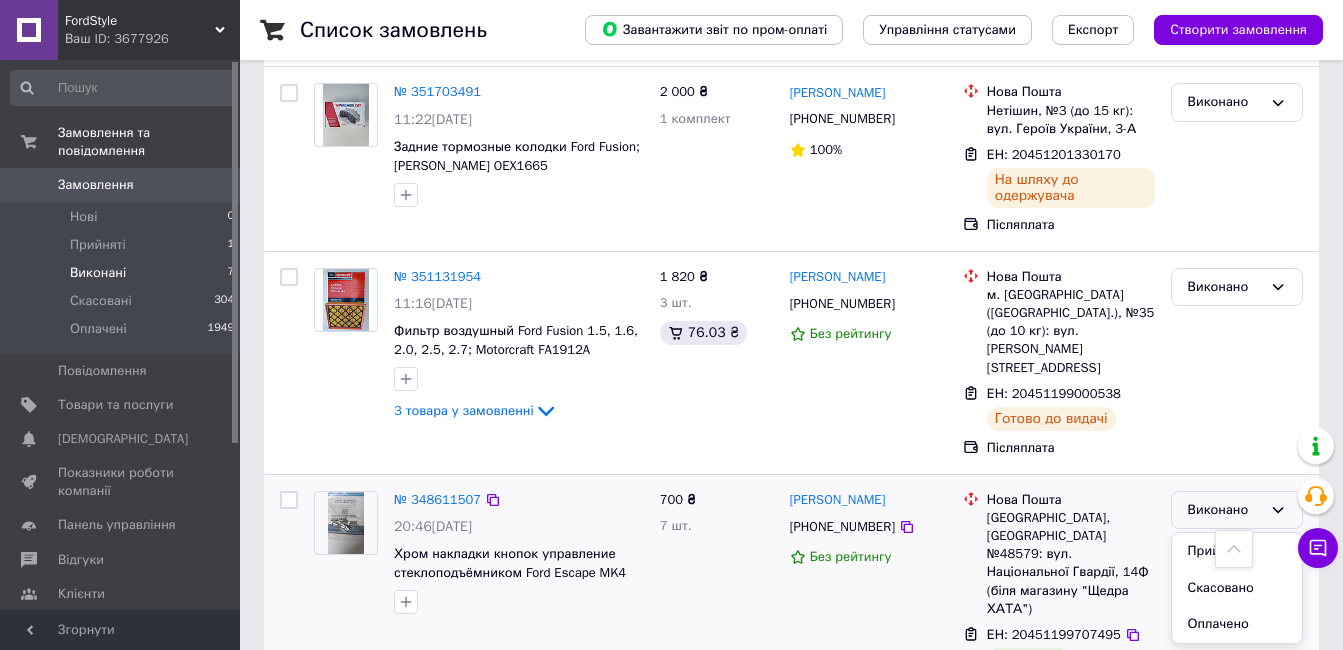 click on "Оплачено" at bounding box center (1237, 624) 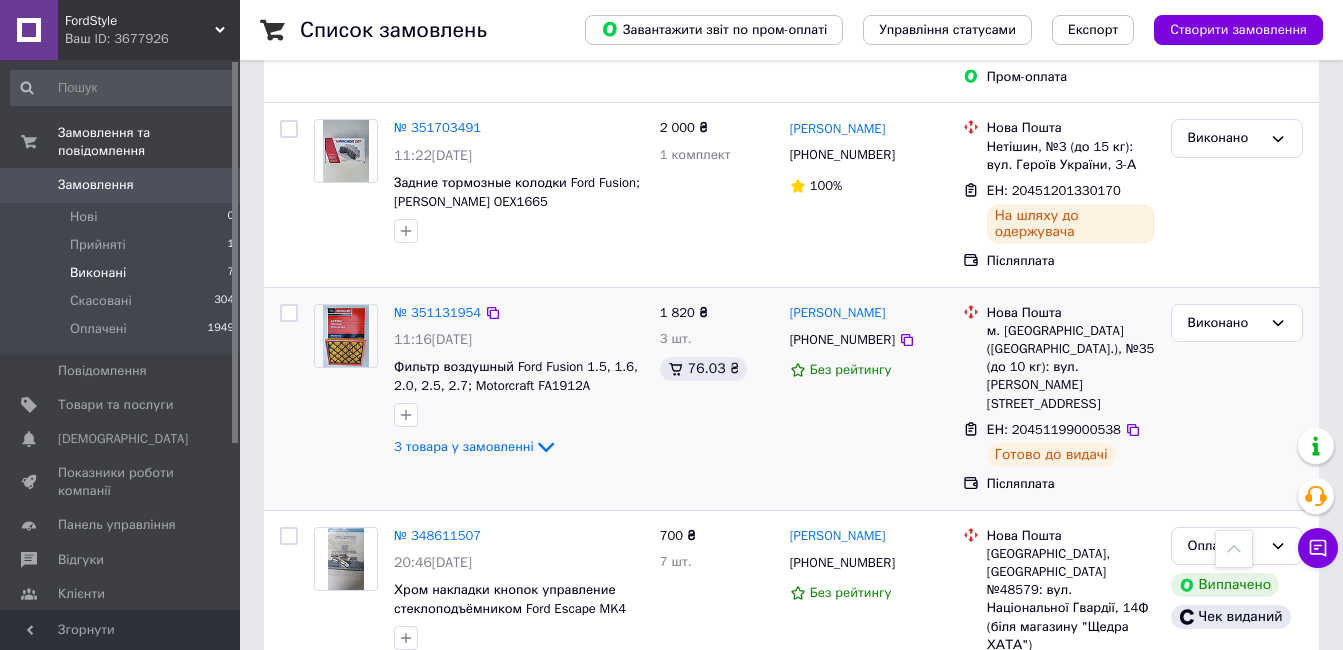 scroll, scrollTop: 1263, scrollLeft: 0, axis: vertical 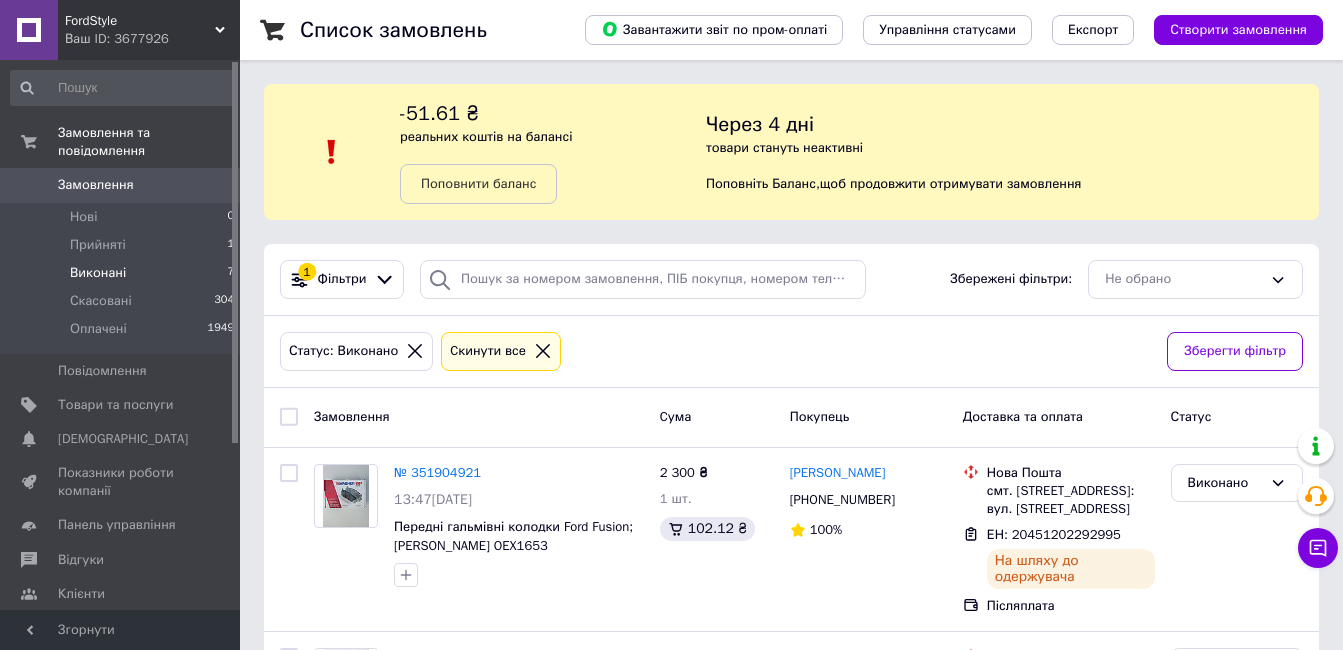 click on "Замовлення" at bounding box center [96, 185] 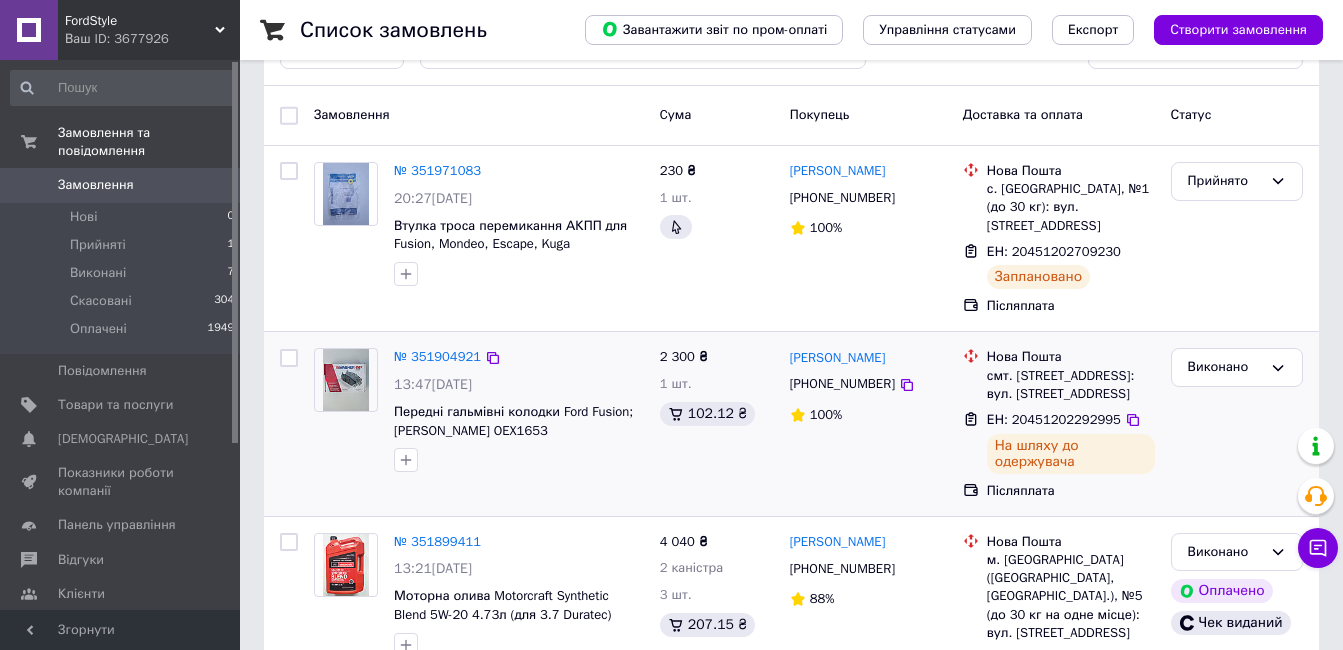 scroll, scrollTop: 100, scrollLeft: 0, axis: vertical 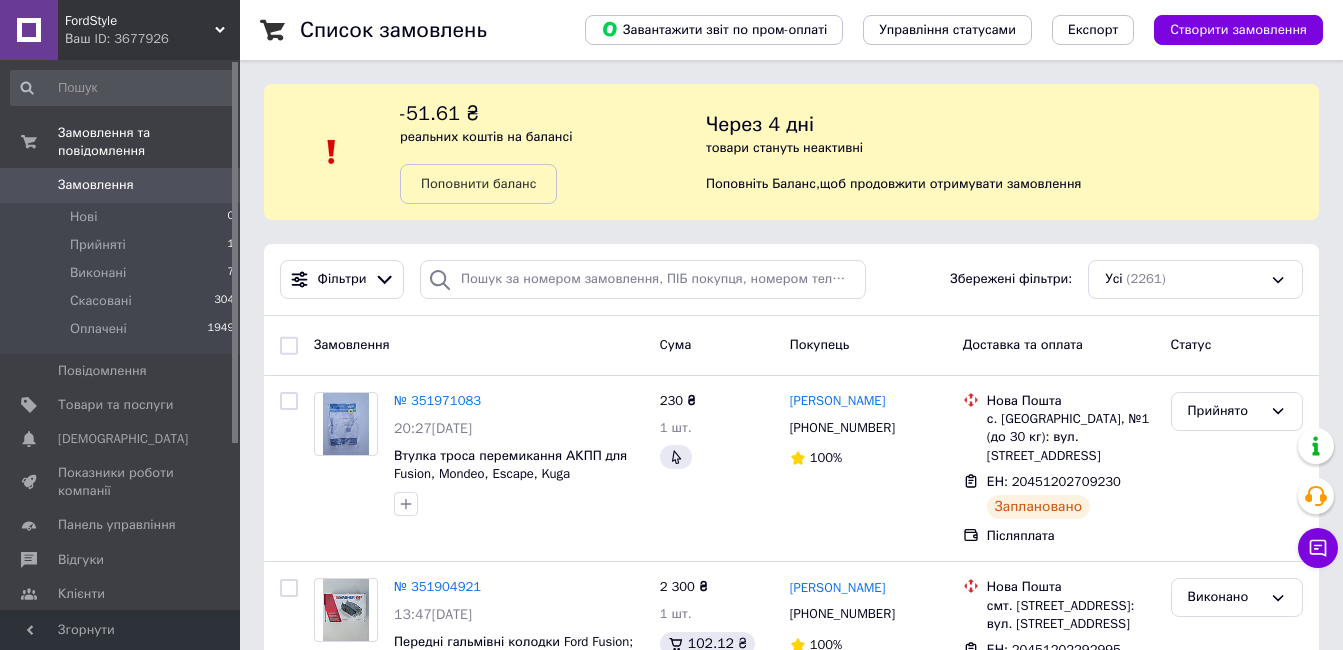 drag, startPoint x: 571, startPoint y: 47, endPoint x: 546, endPoint y: 70, distance: 33.970577 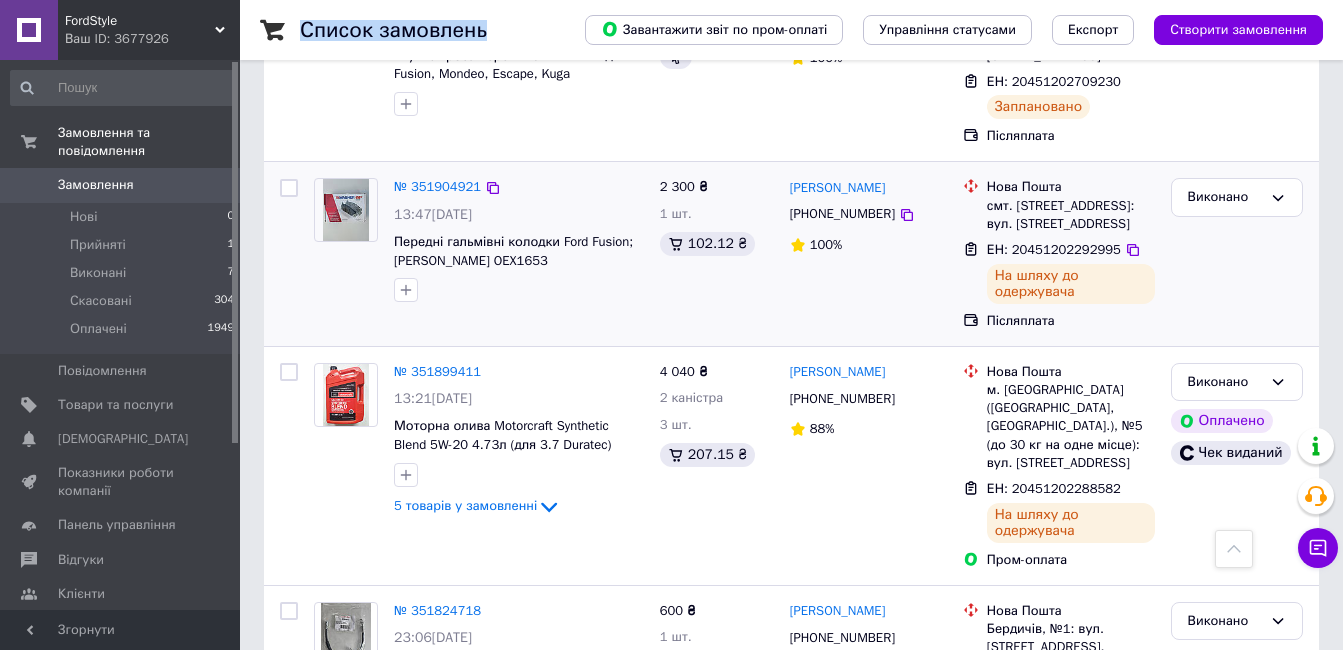 scroll, scrollTop: 0, scrollLeft: 0, axis: both 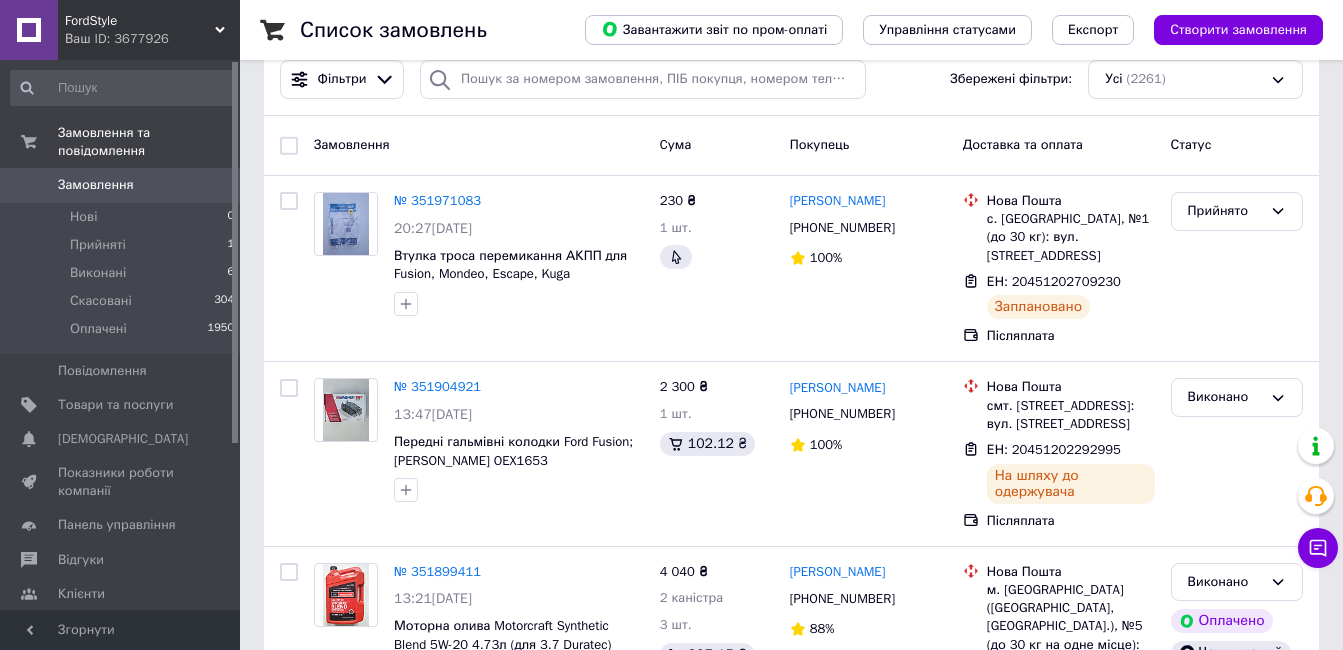 click on "Замовлення" at bounding box center [96, 185] 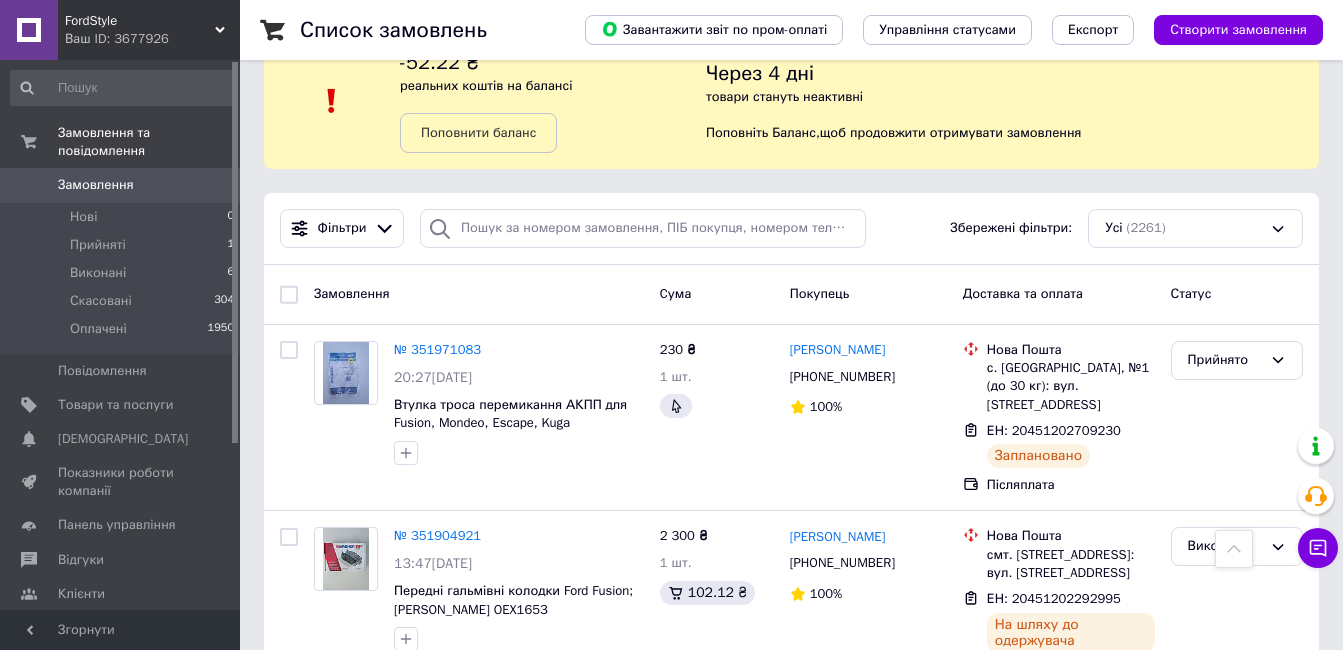 scroll, scrollTop: 0, scrollLeft: 0, axis: both 